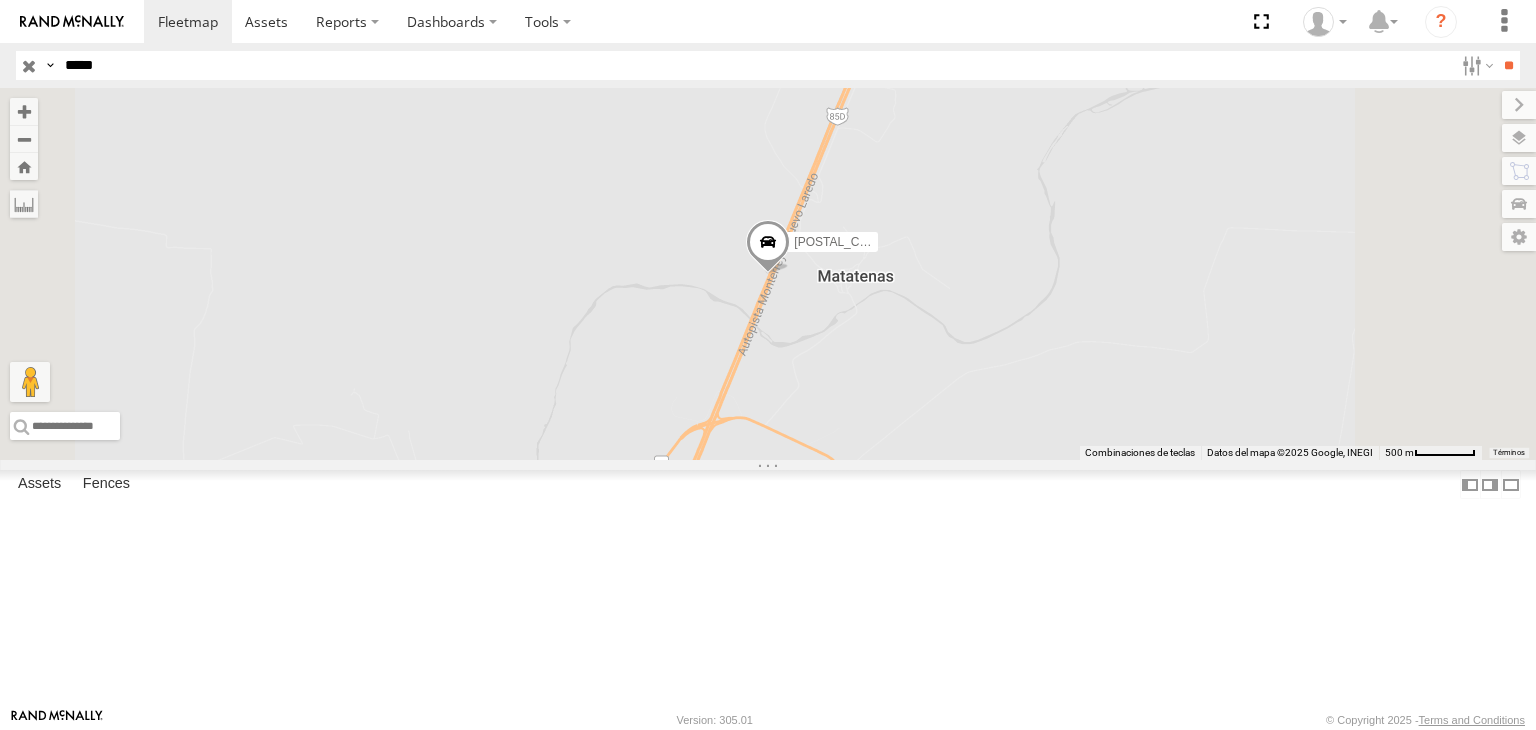scroll, scrollTop: 0, scrollLeft: 0, axis: both 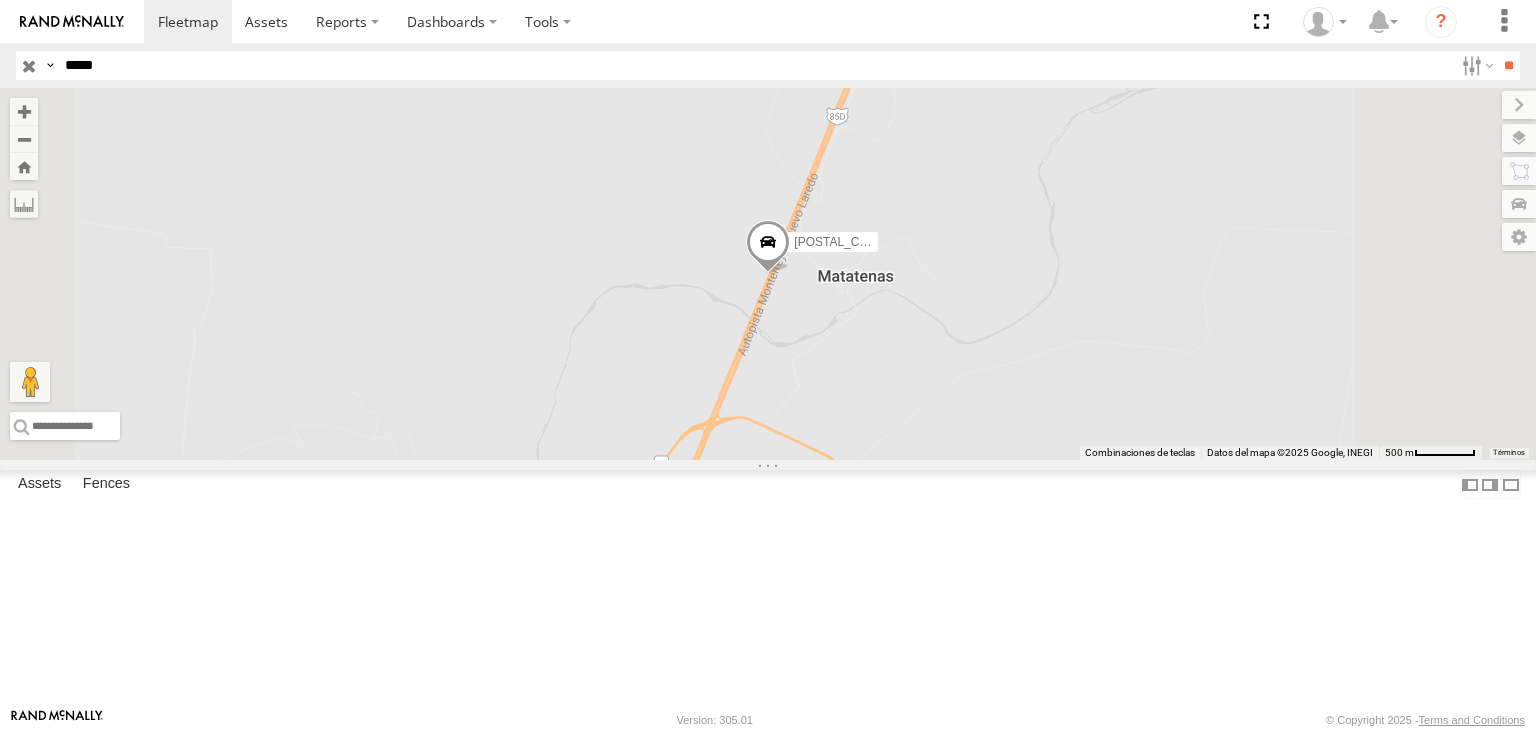 type on "*****" 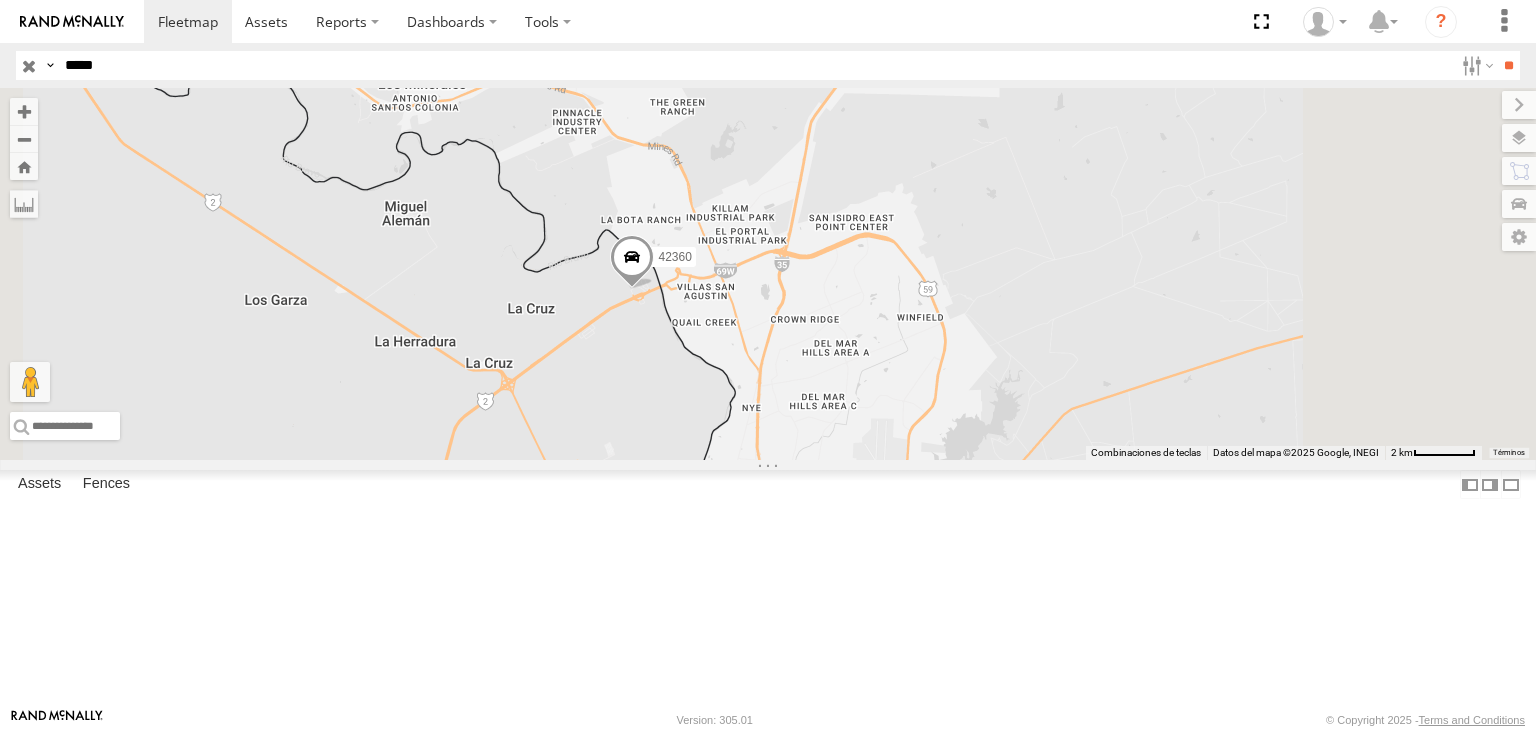click at bounding box center (29, 65) 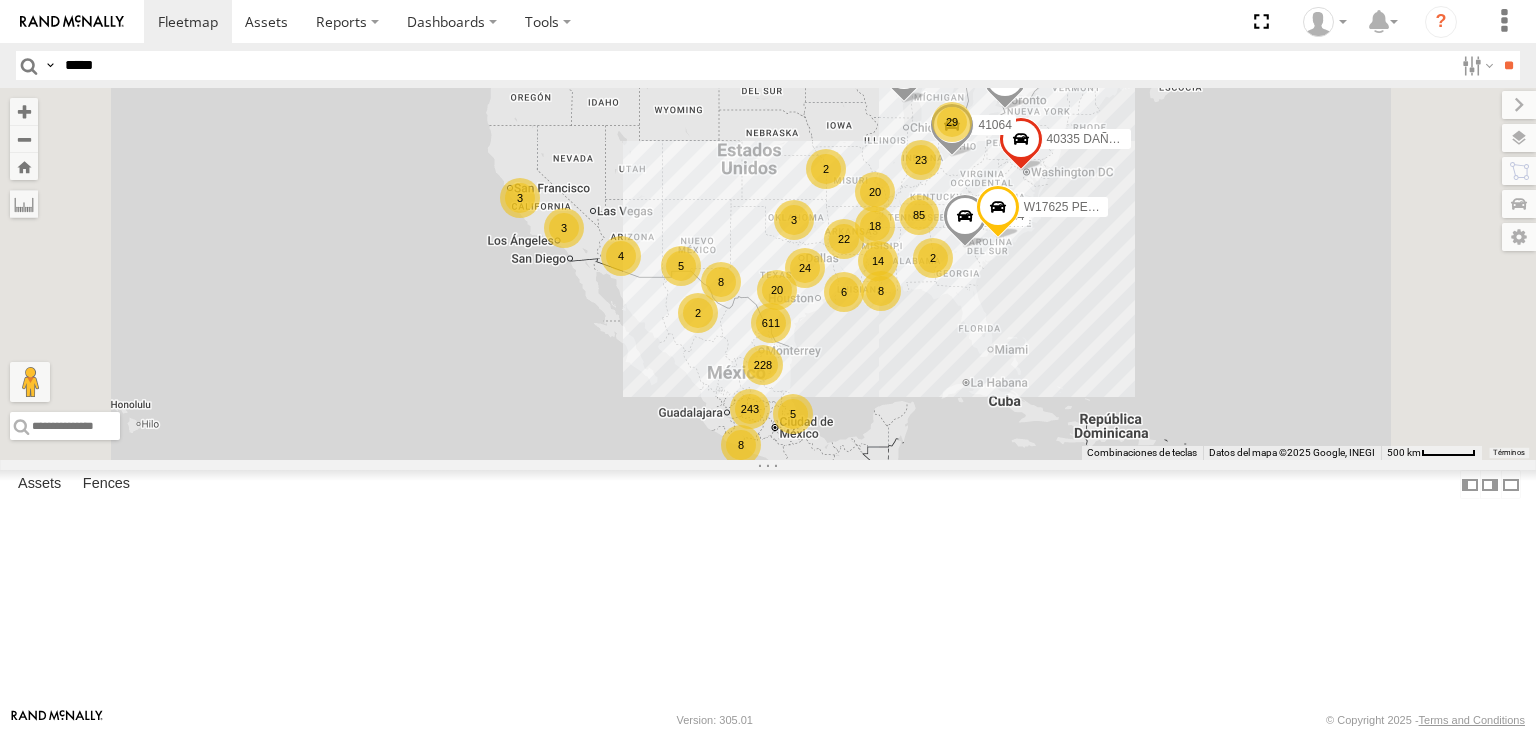 click on "*****" at bounding box center (755, 65) 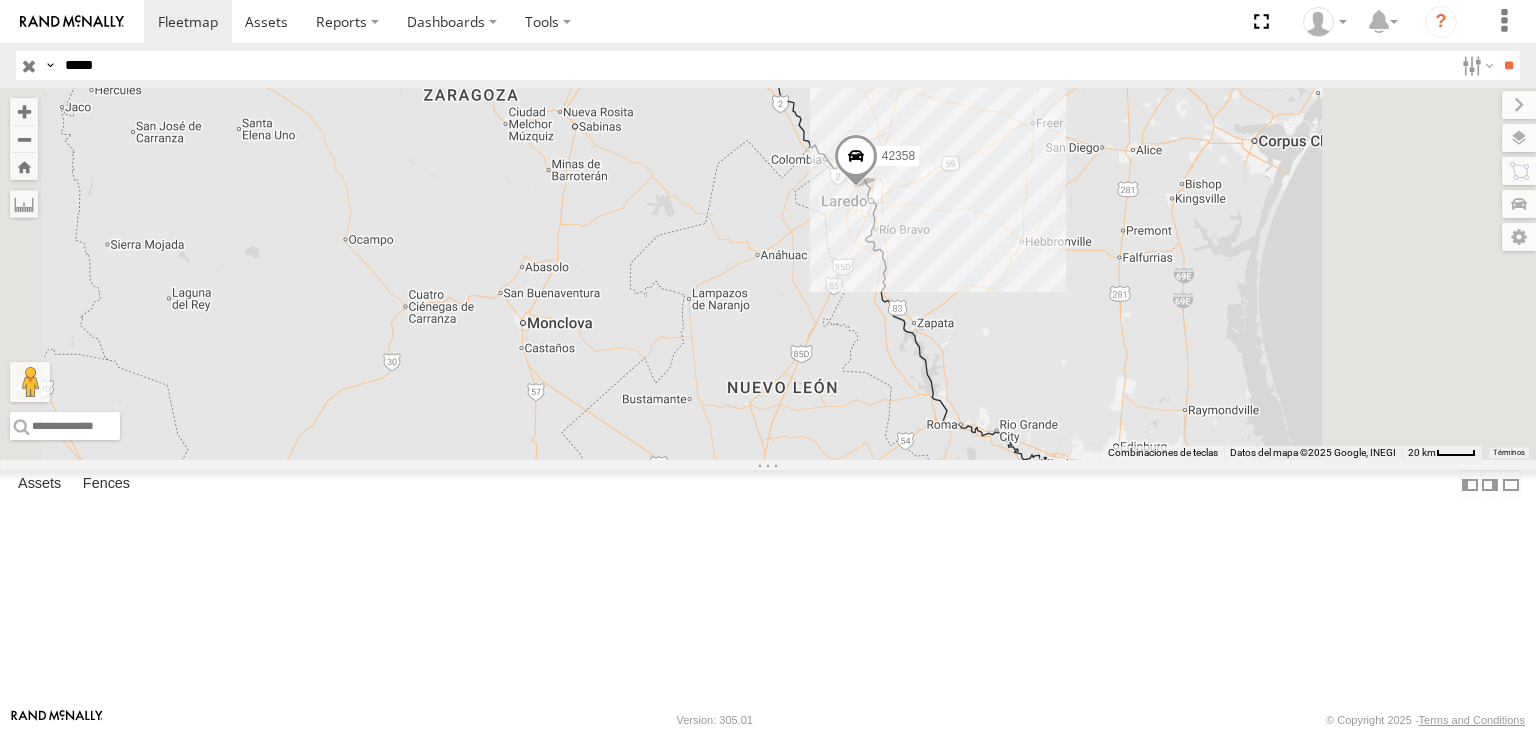 click on "*****" at bounding box center (755, 65) 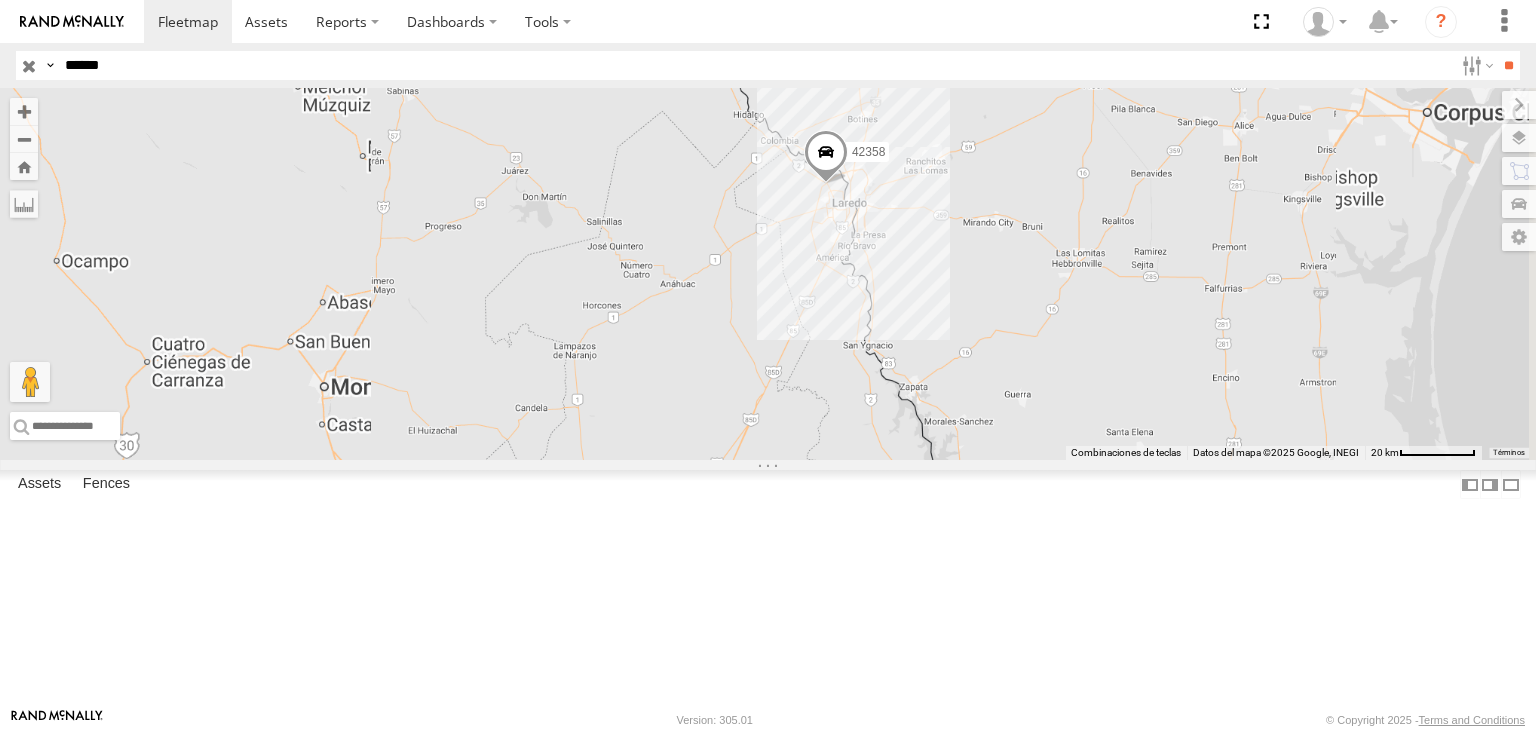click on "[POSTAL_CODE] DAÑADO [POSTAL_CODE]" at bounding box center [768, 274] 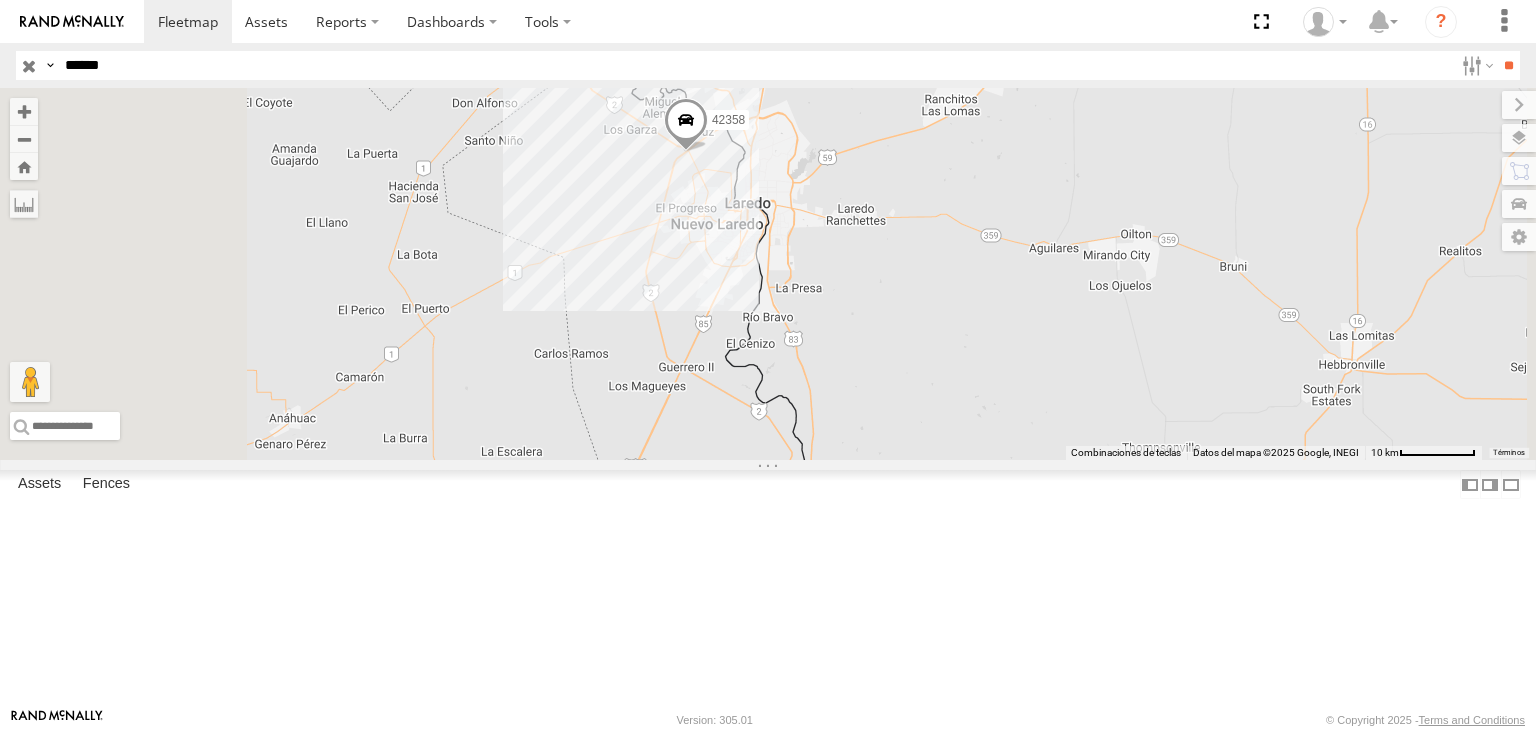 click on "Search Query
Asset ID
Asset Label
Registration
Manufacturer
Model
VIN
Job ID" at bounding box center (768, 65) 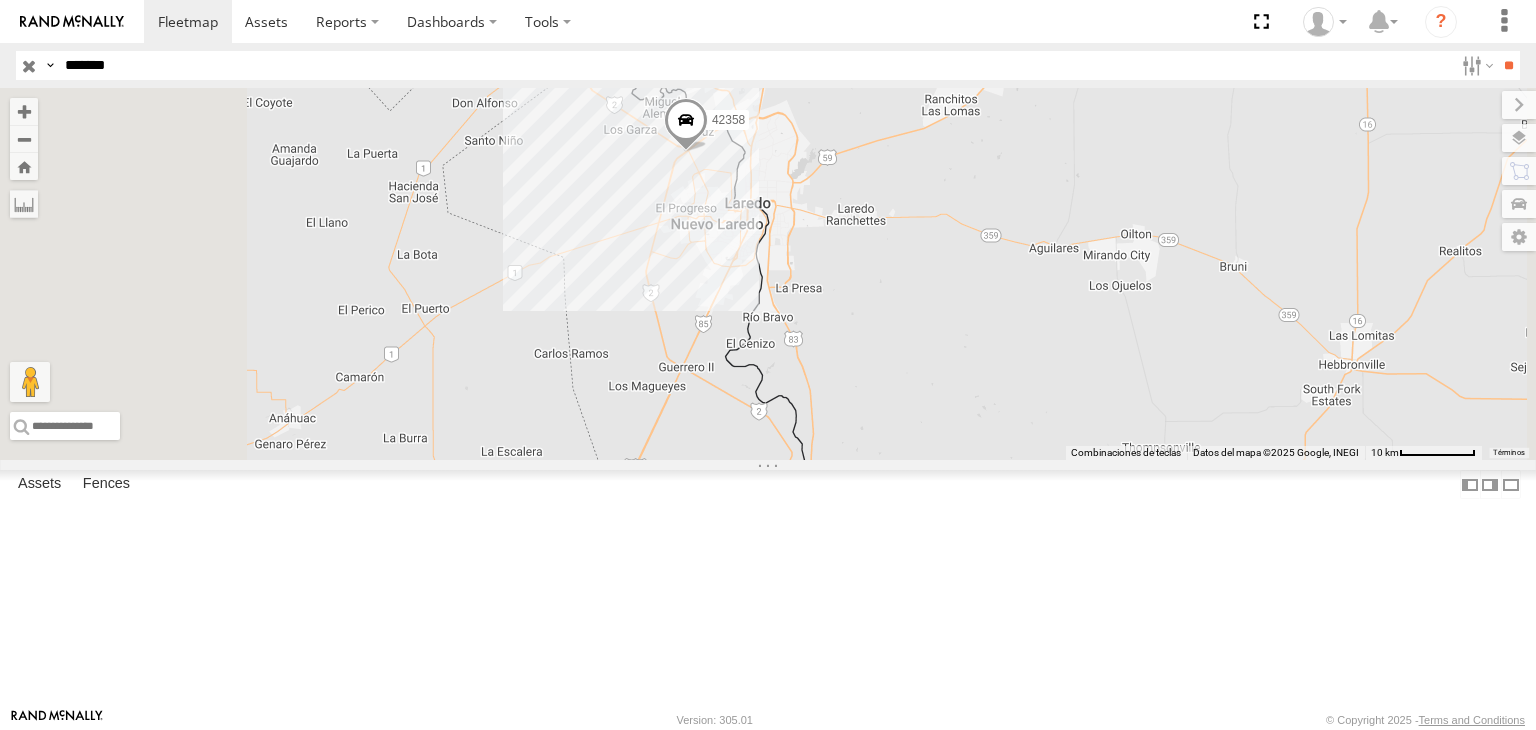click on "**" at bounding box center [1508, 65] 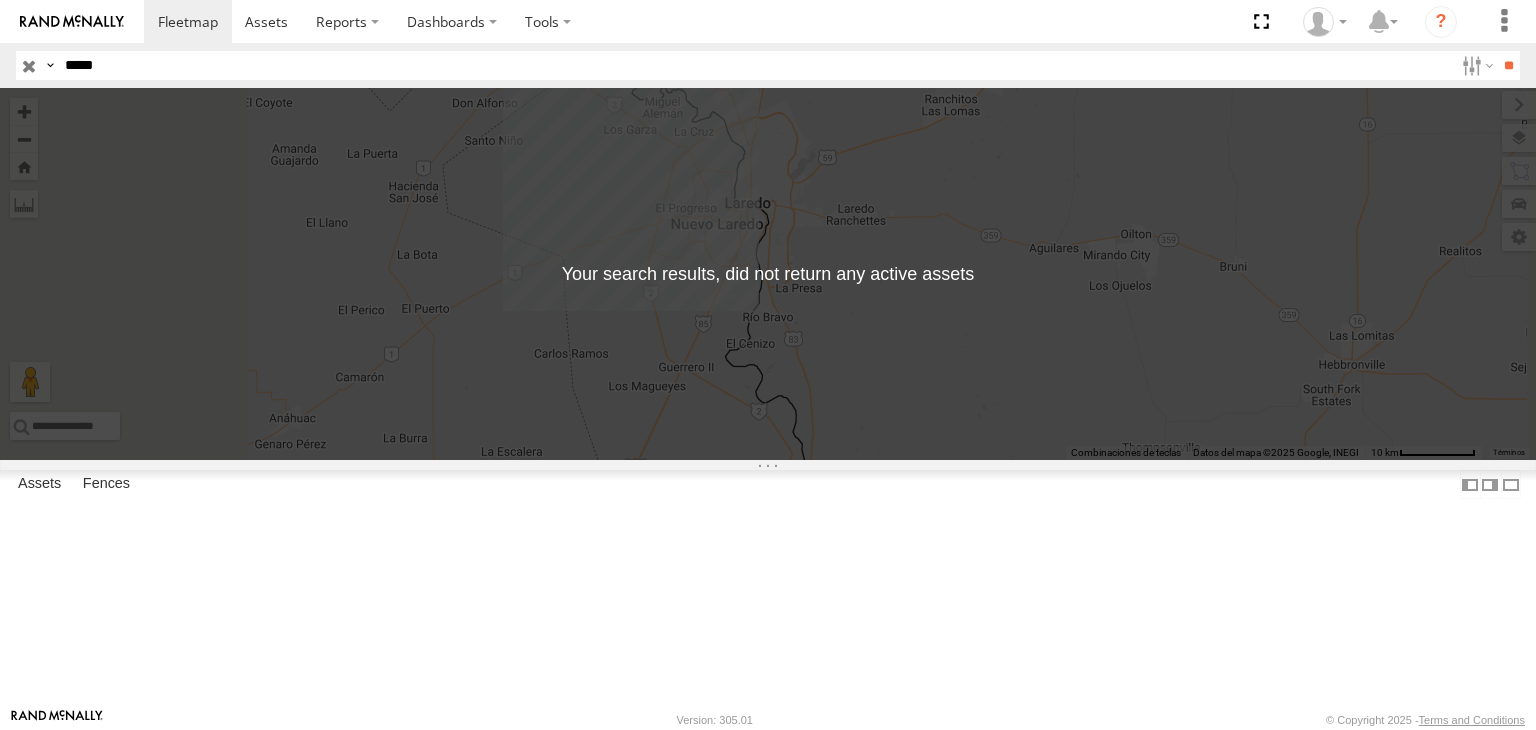 click on "**" at bounding box center (1508, 65) 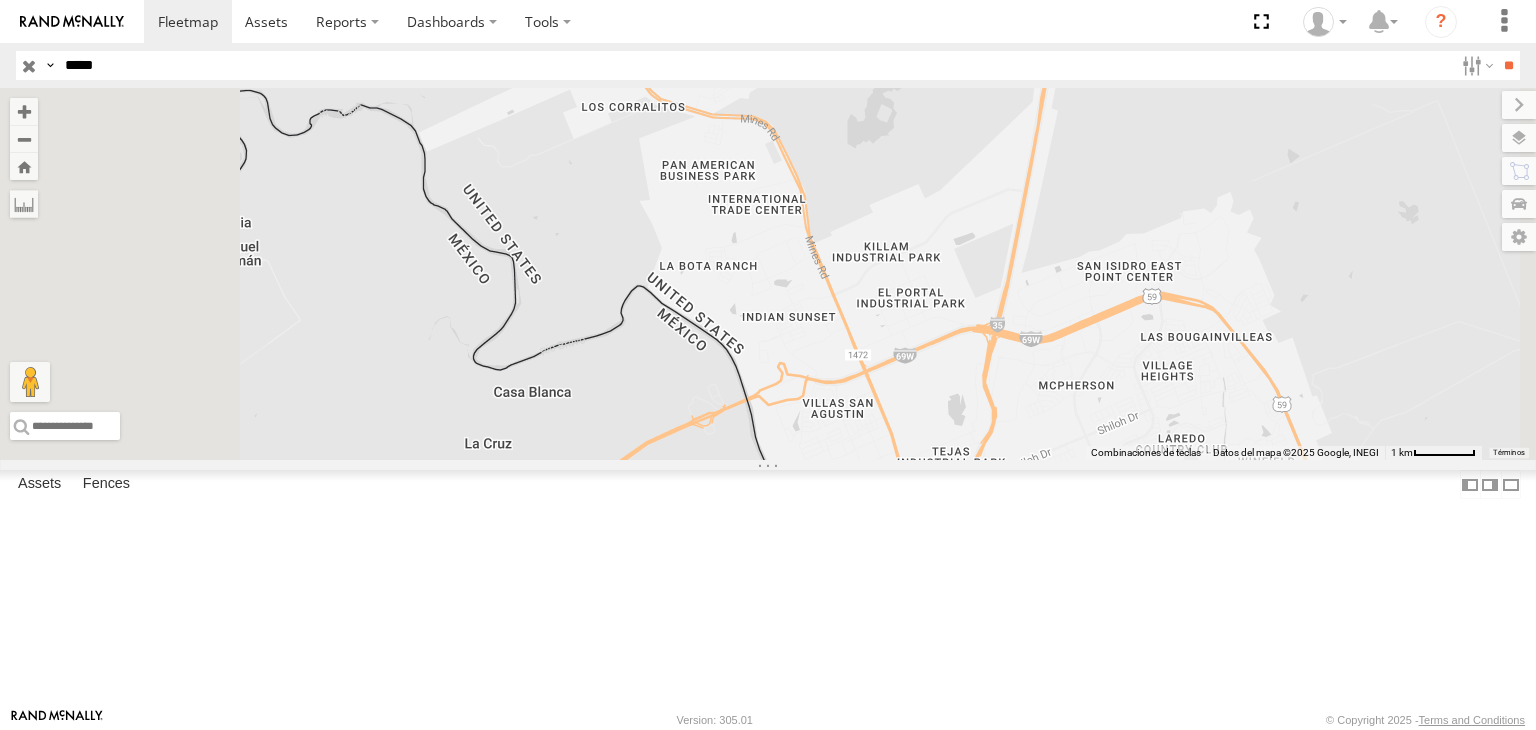 click on "*****" at bounding box center [755, 65] 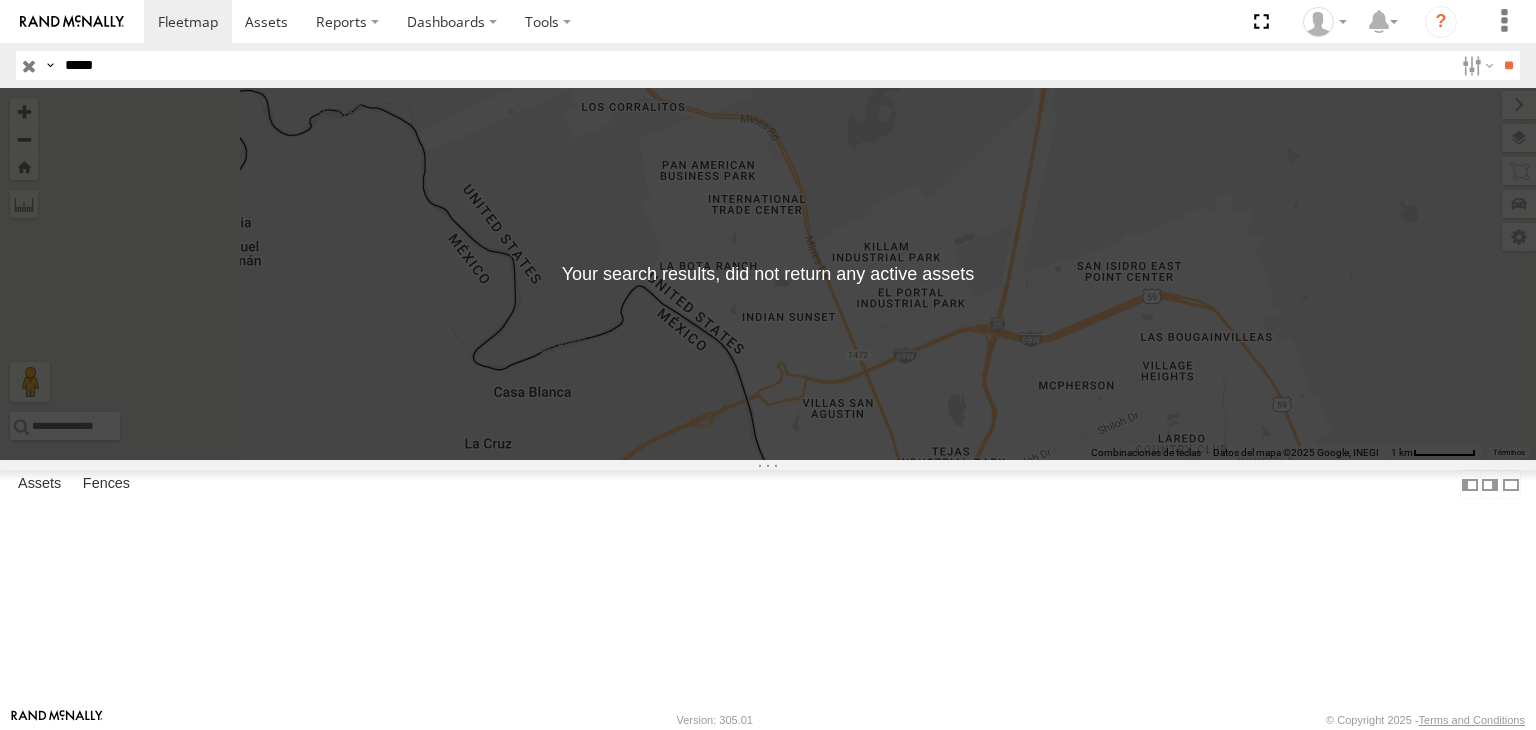 click at bounding box center [29, 65] 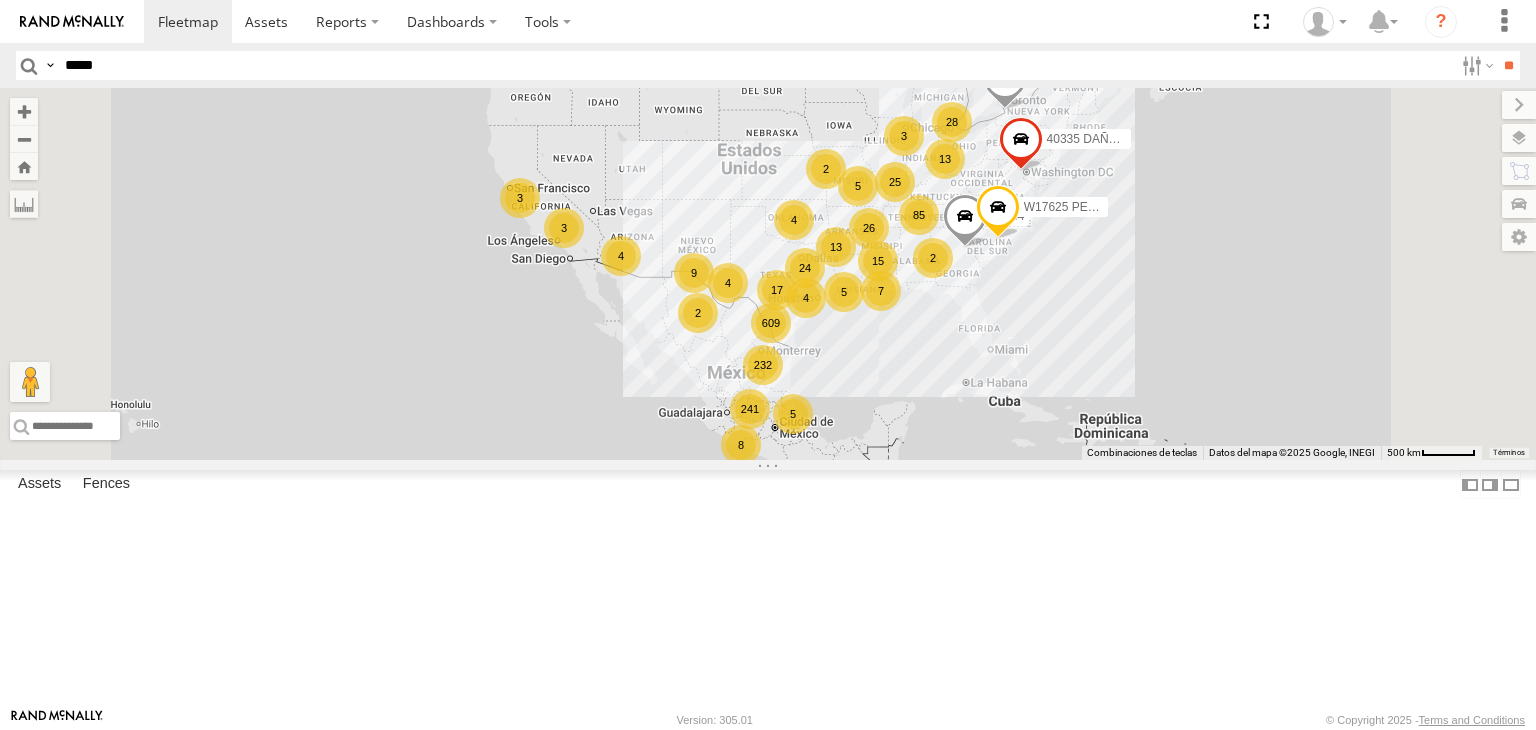 click on "*****" at bounding box center (755, 65) 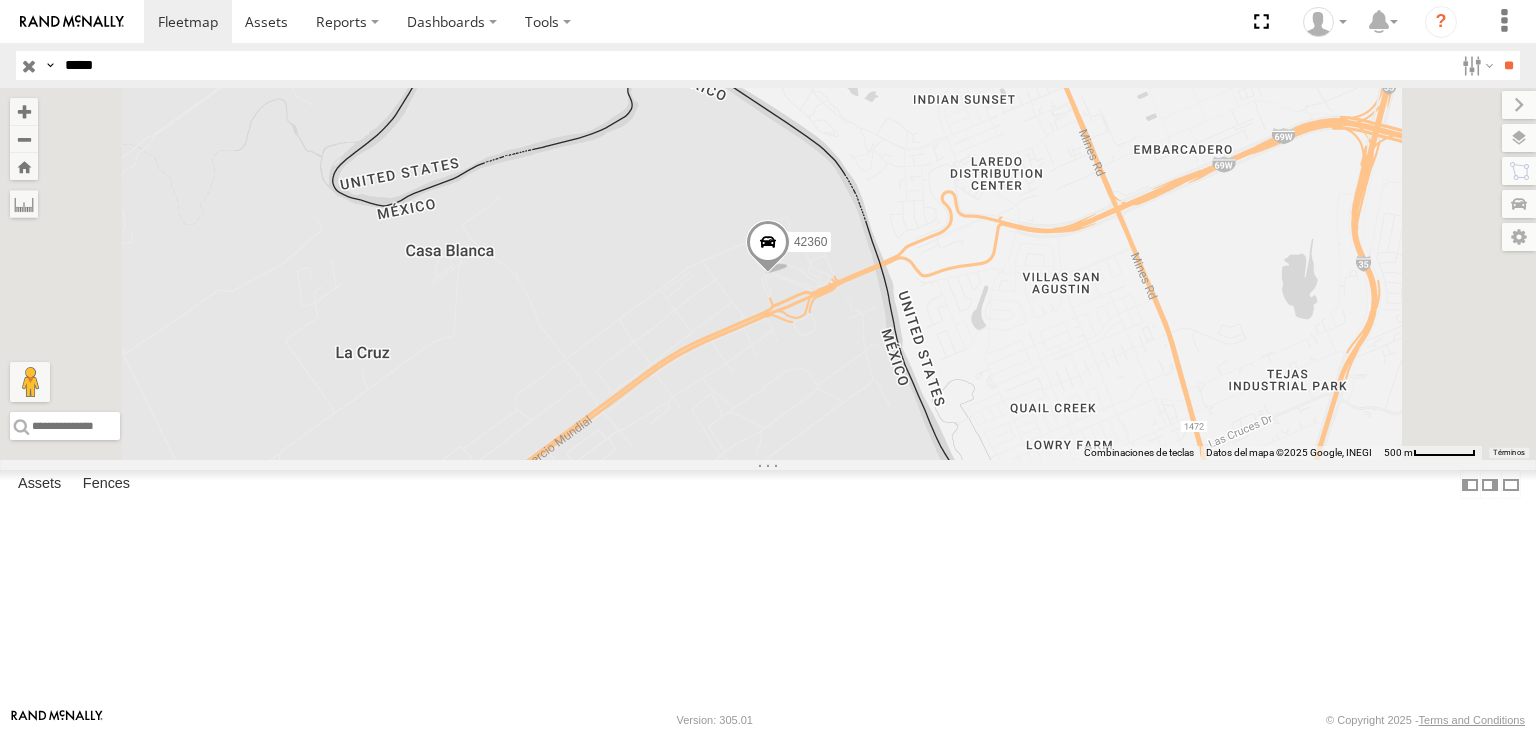 click on "*****" at bounding box center (755, 65) 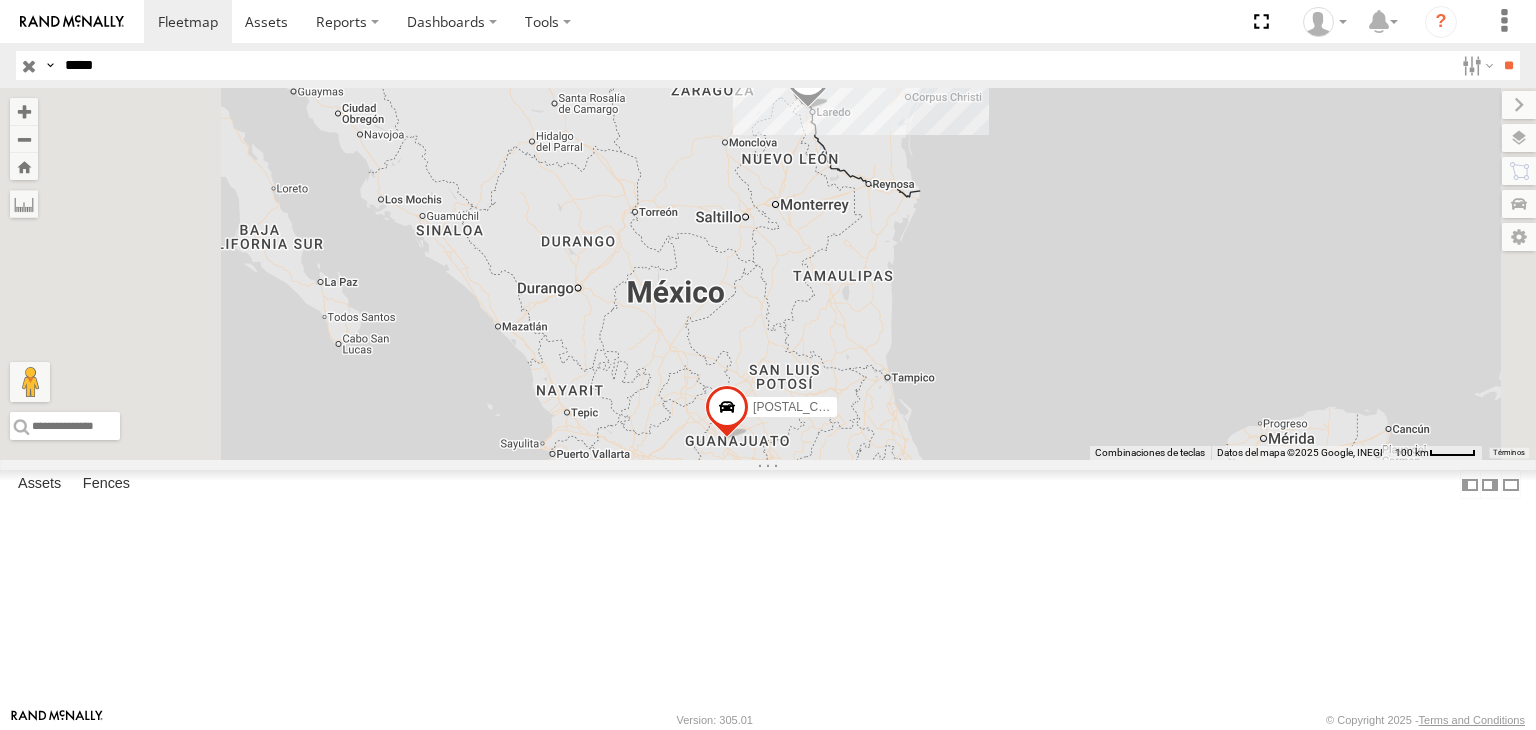 click on "*****" at bounding box center (755, 65) 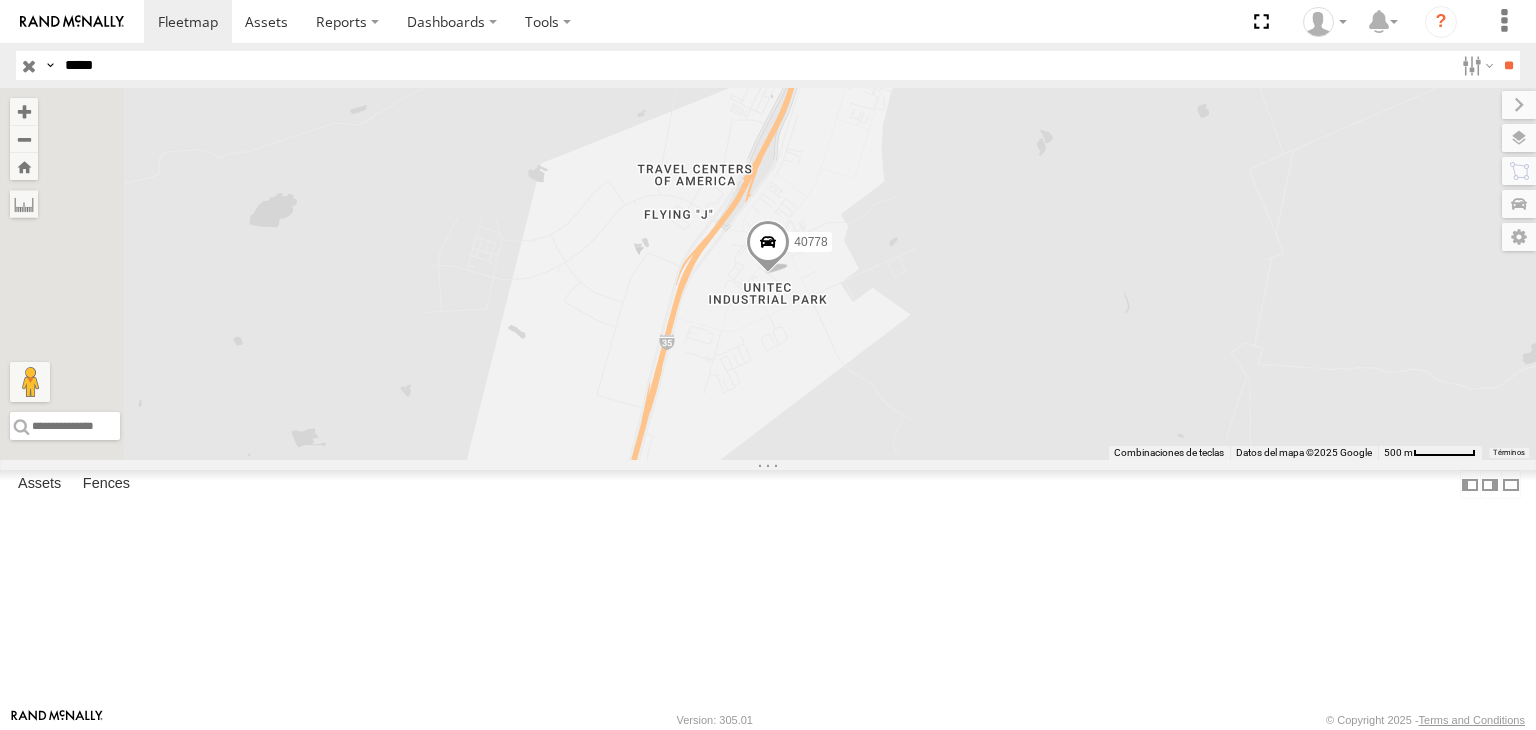 click on "*****" at bounding box center (755, 65) 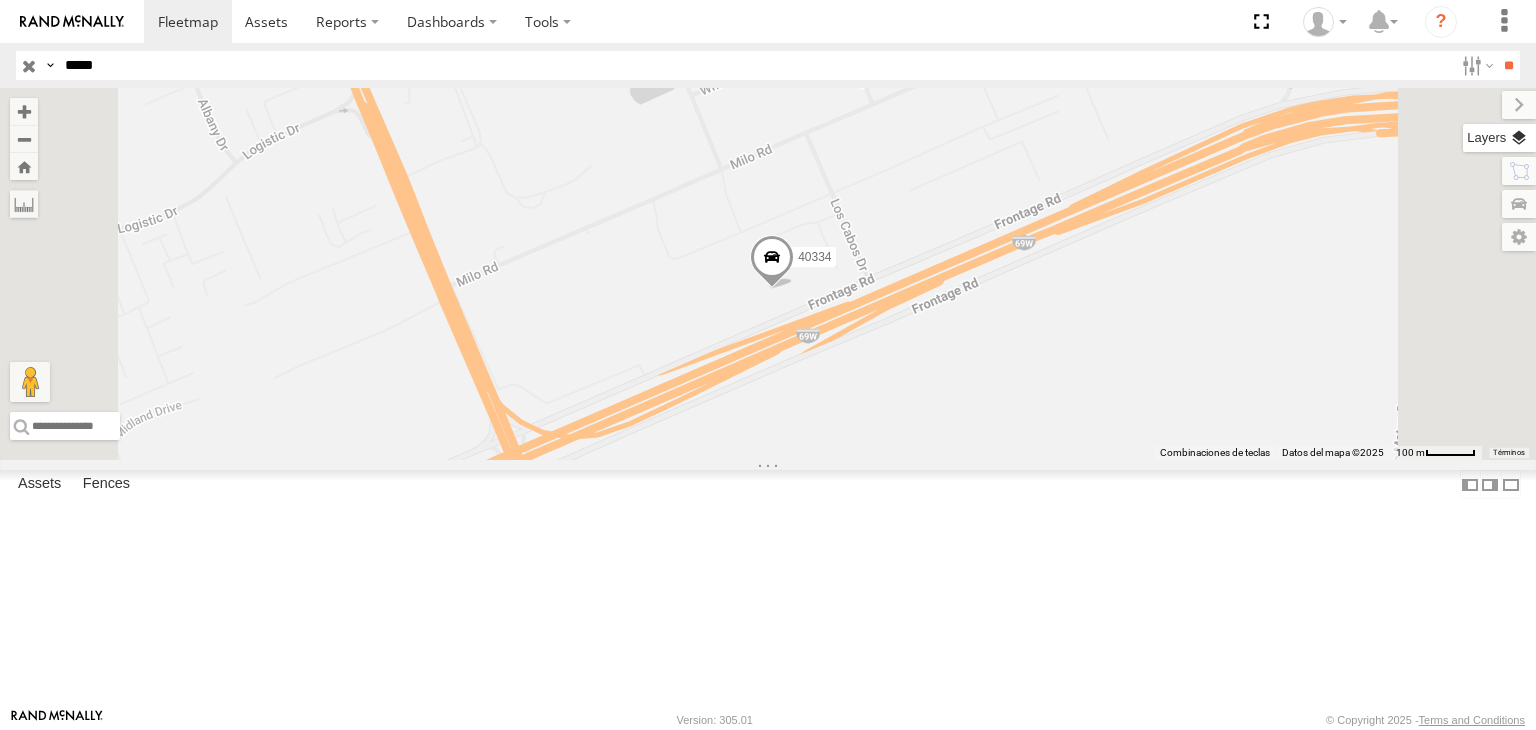 click at bounding box center [1499, 138] 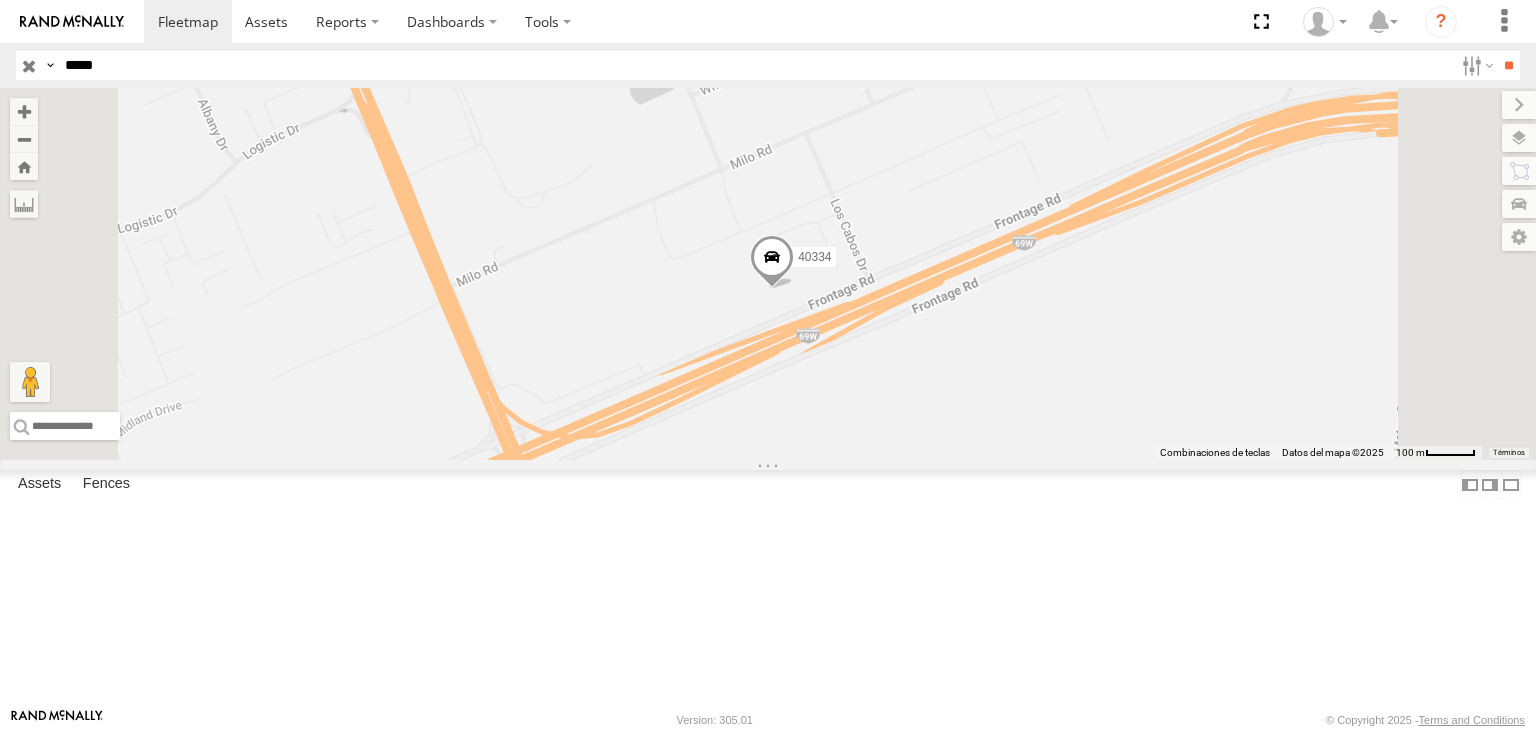 click on "Basemaps" at bounding box center (0, 0) 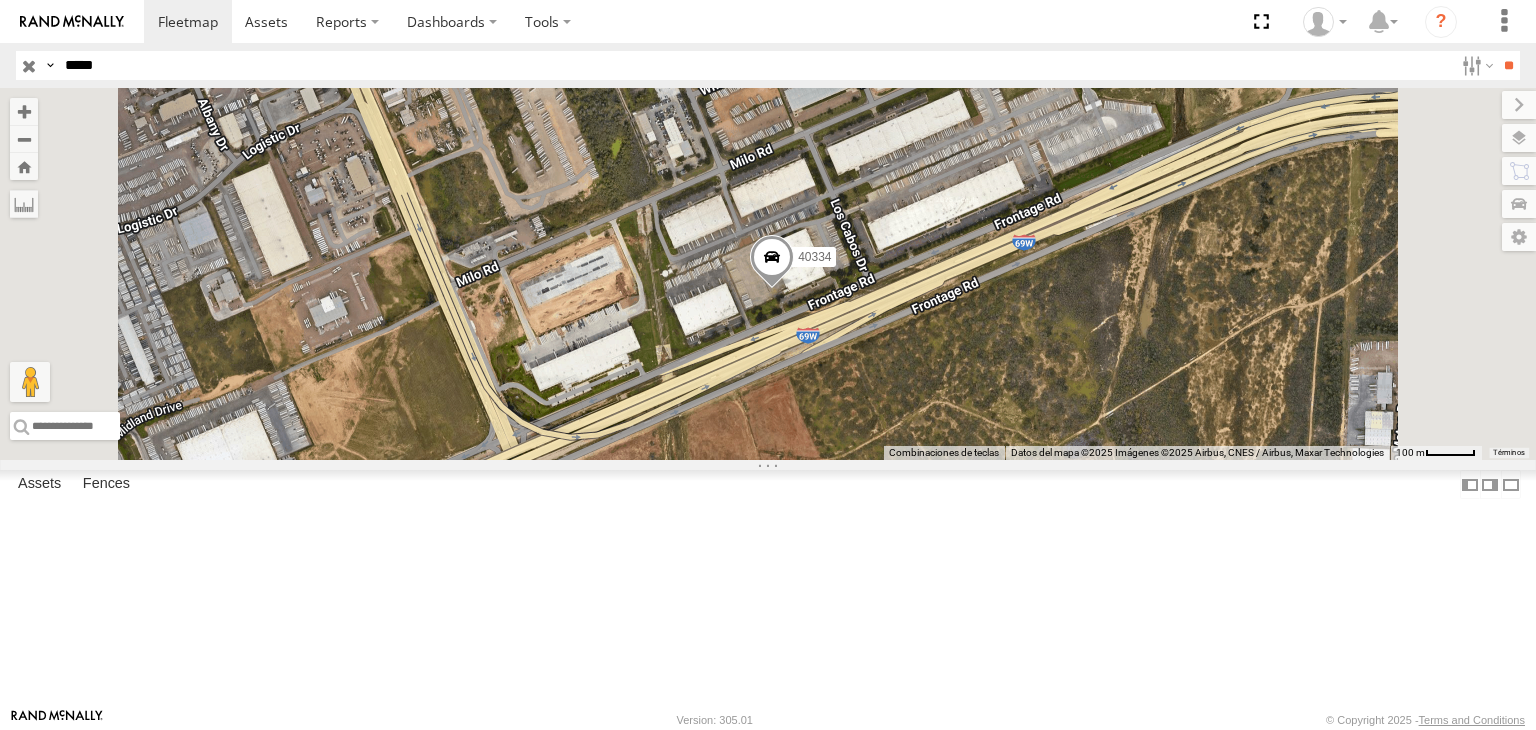 click on "40334" at bounding box center [768, 274] 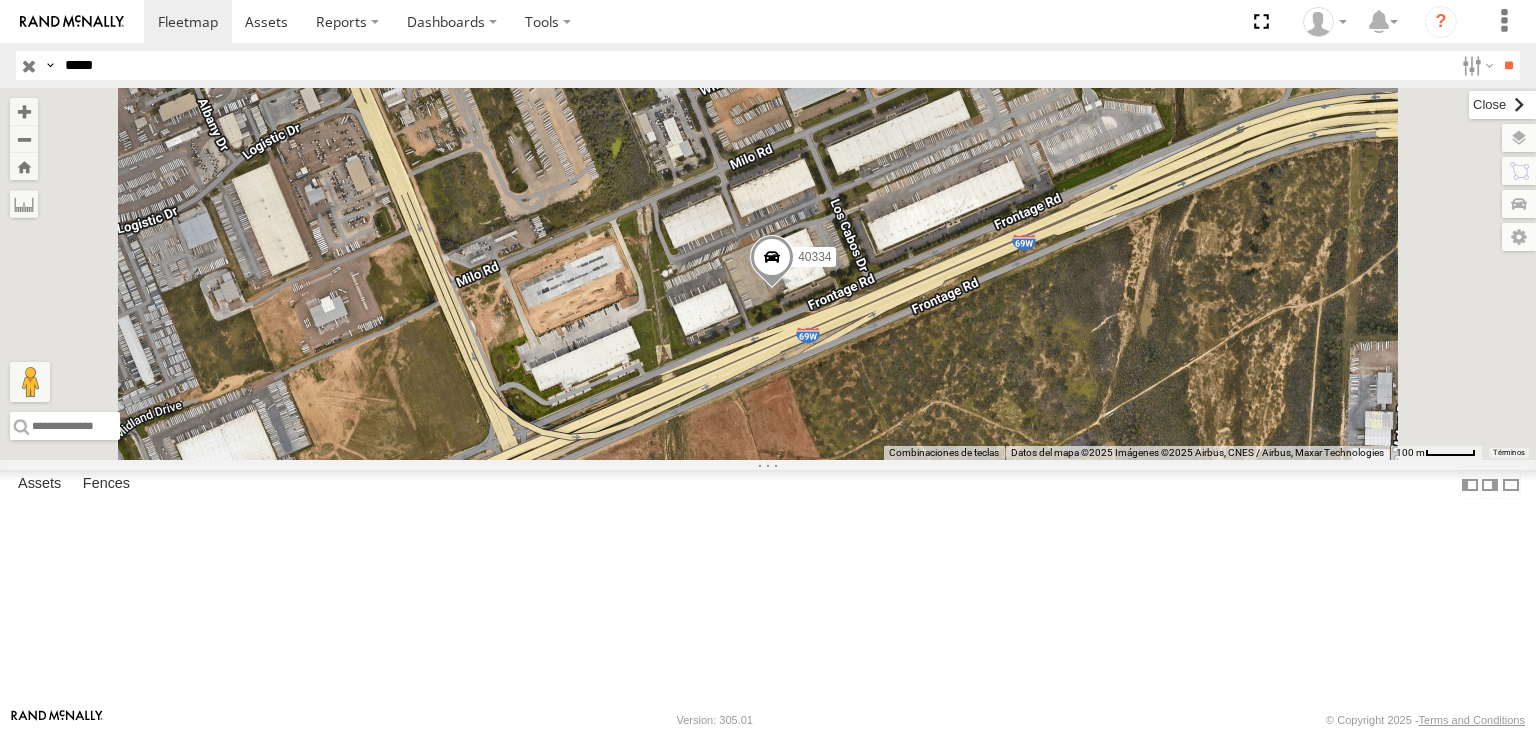 click at bounding box center [1502, 105] 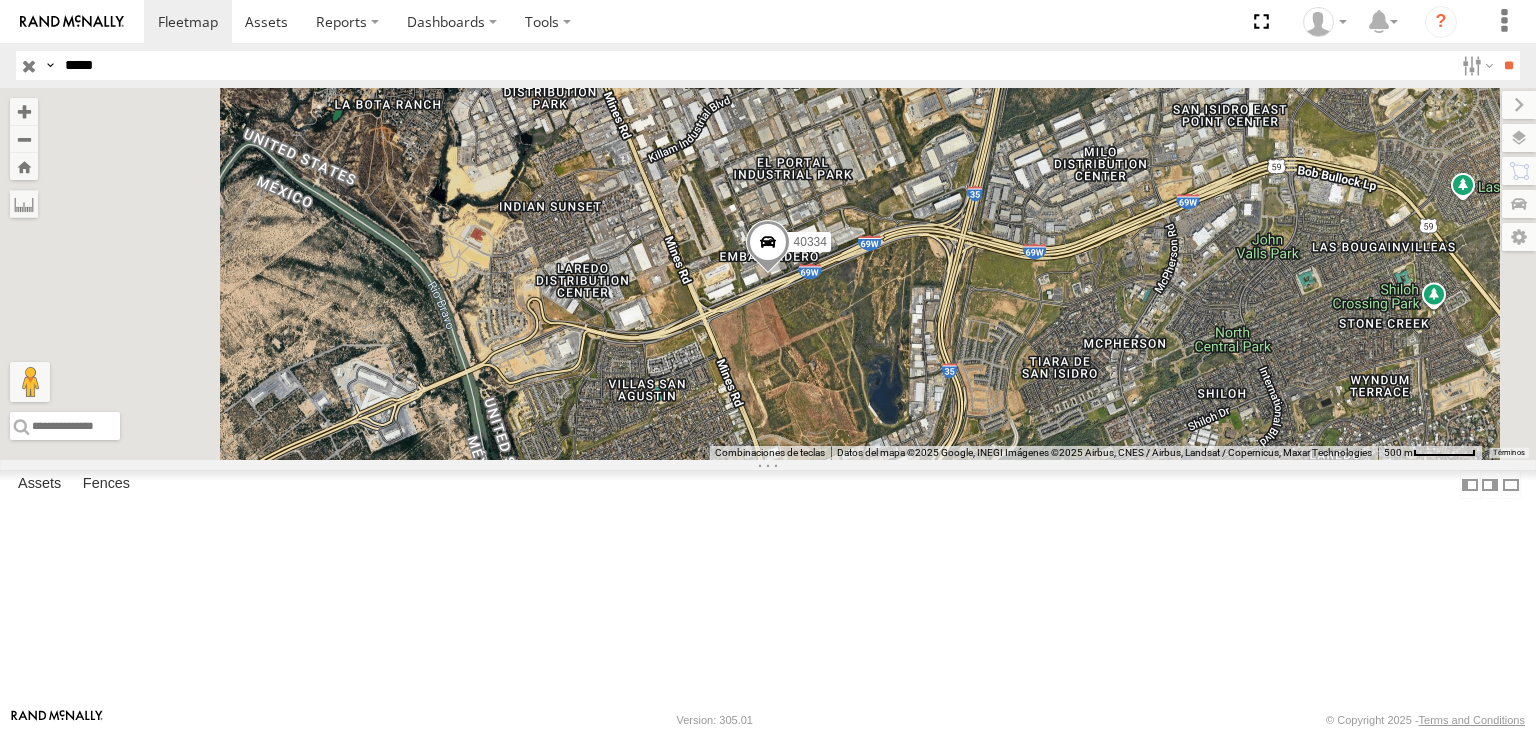 click on "*****" at bounding box center [755, 65] 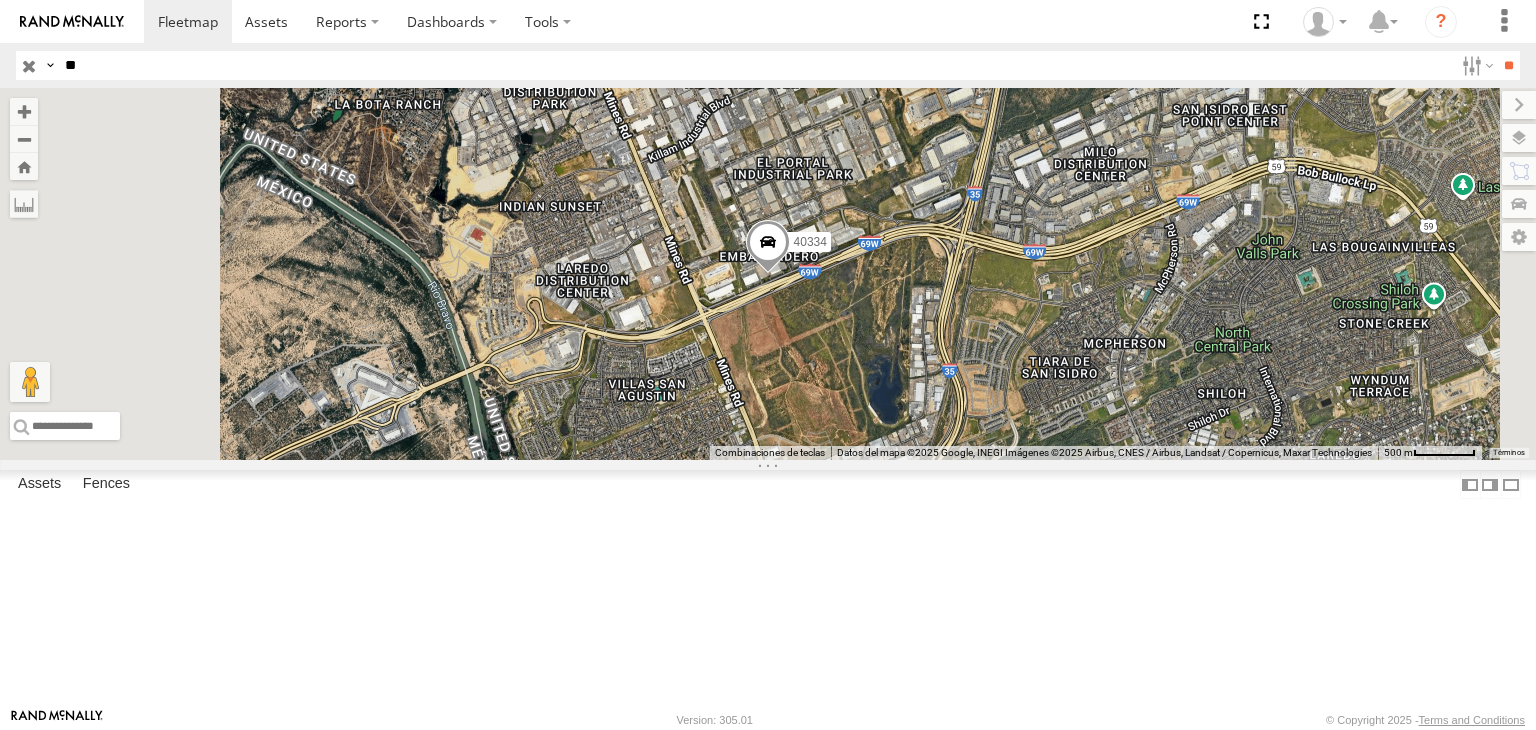 type on "*" 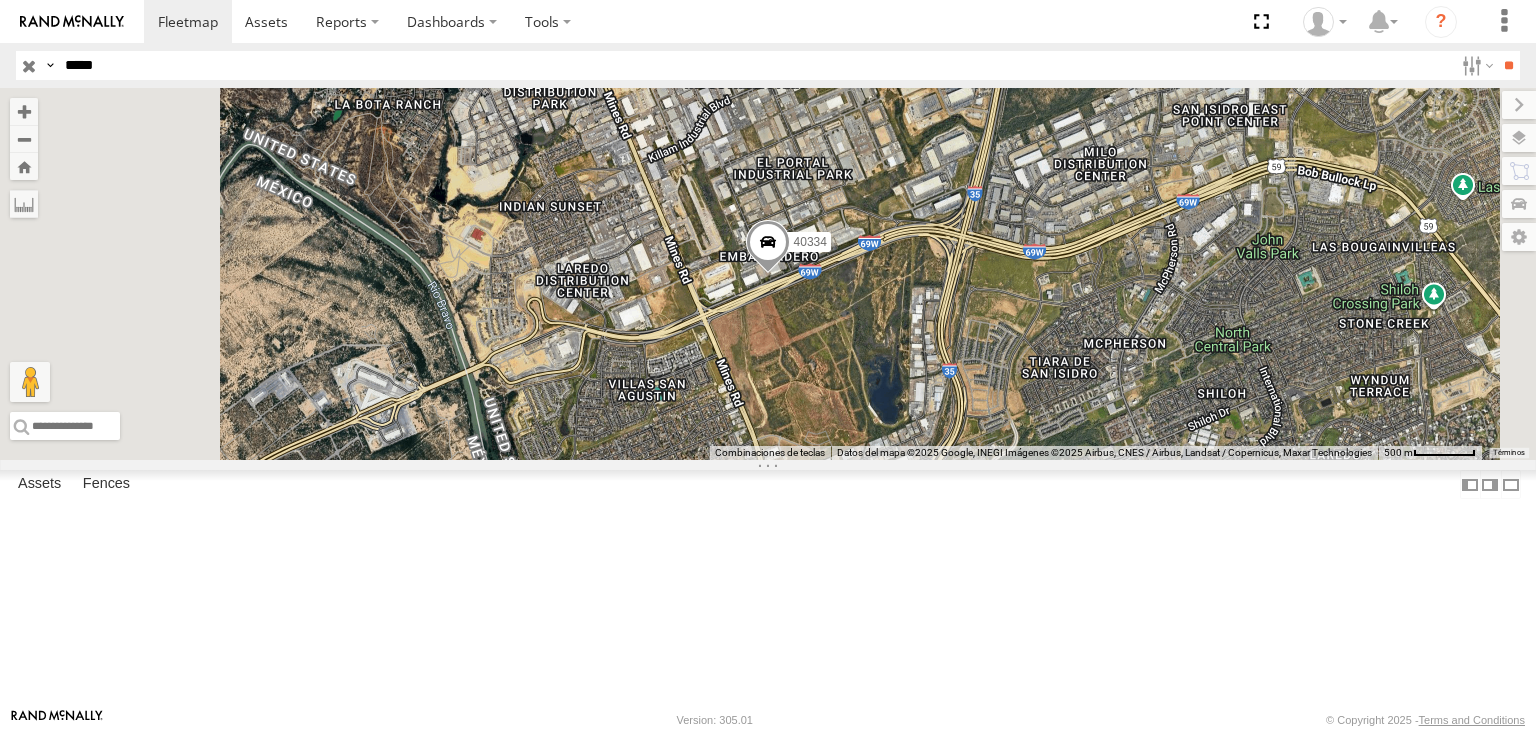 click on "**" at bounding box center (1508, 65) 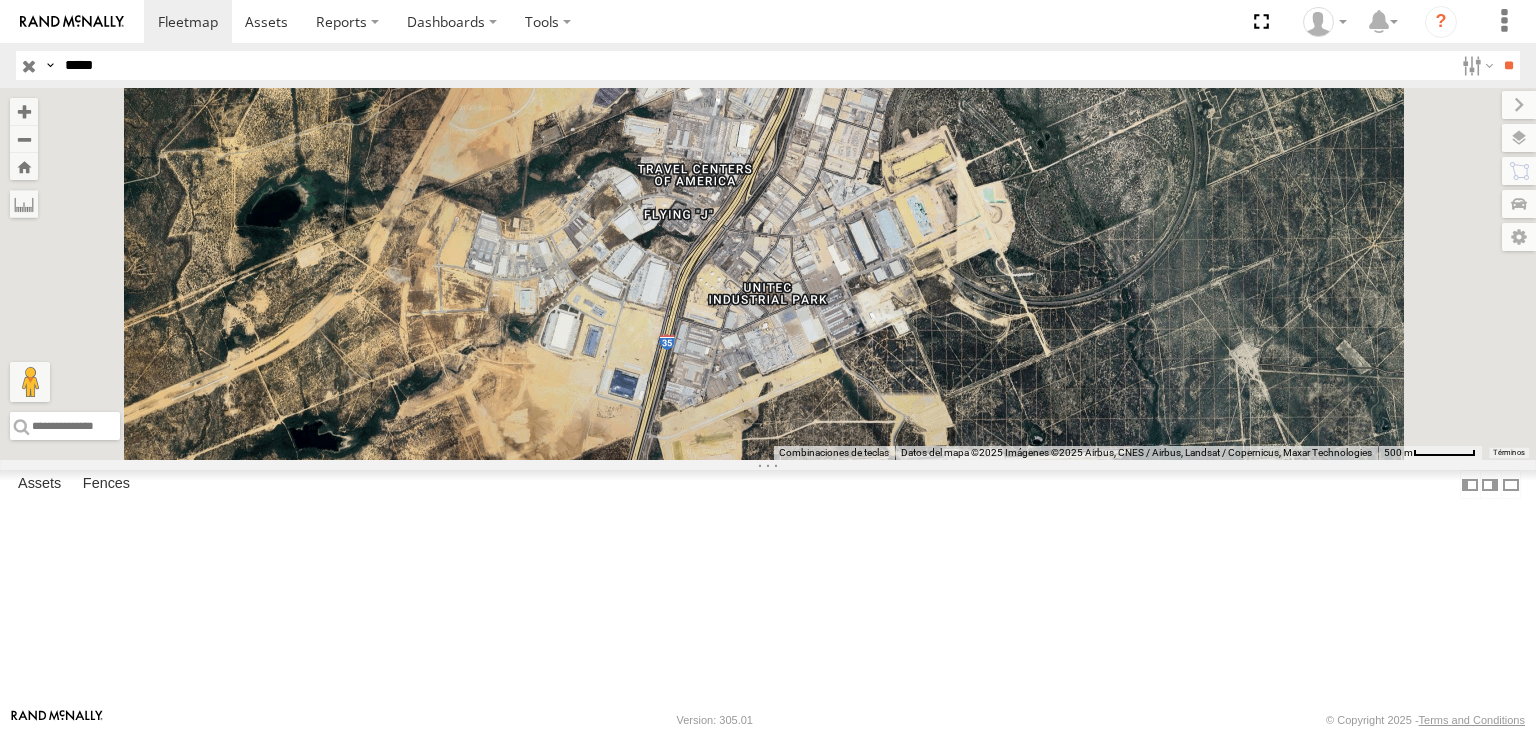 click on "*****" at bounding box center [755, 65] 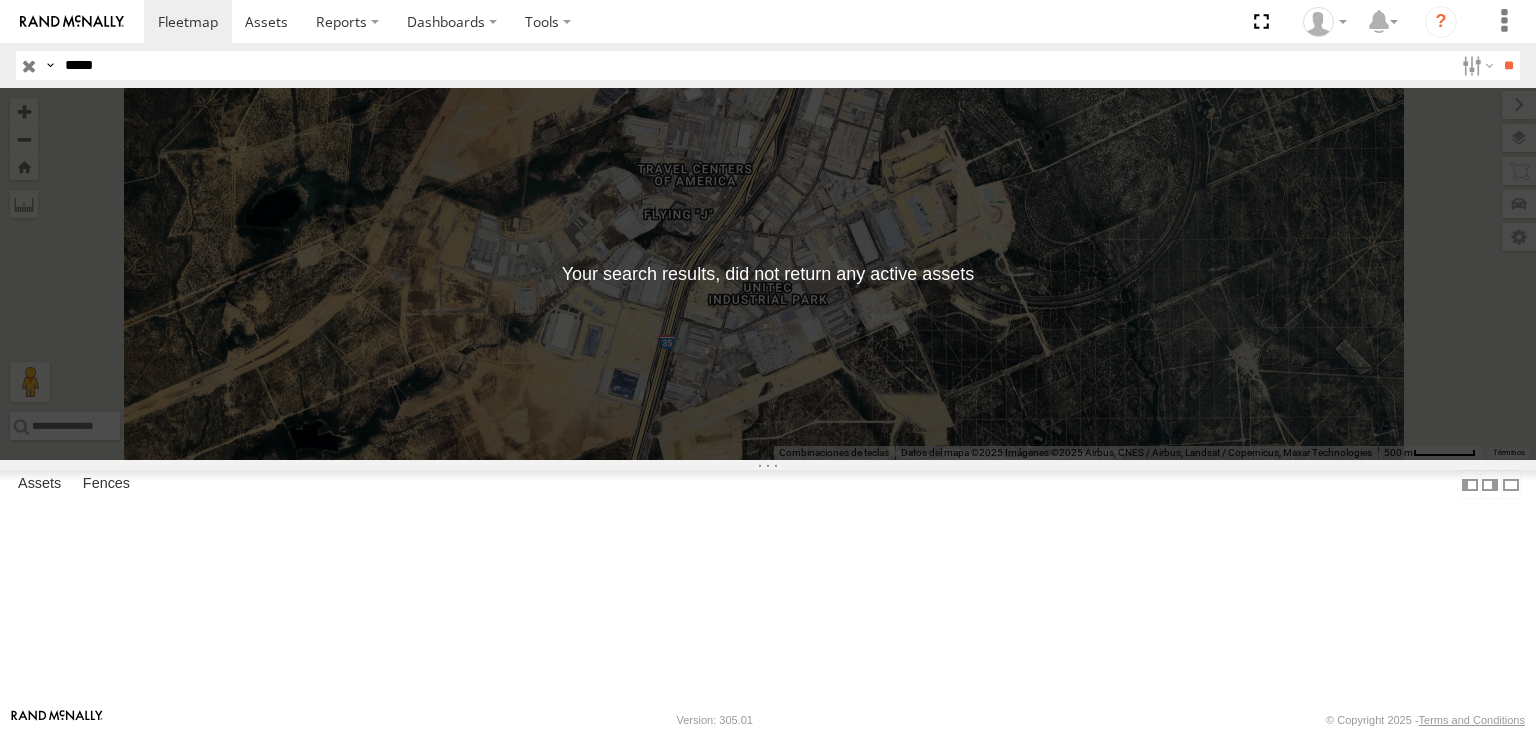 click on "*****" at bounding box center [755, 65] 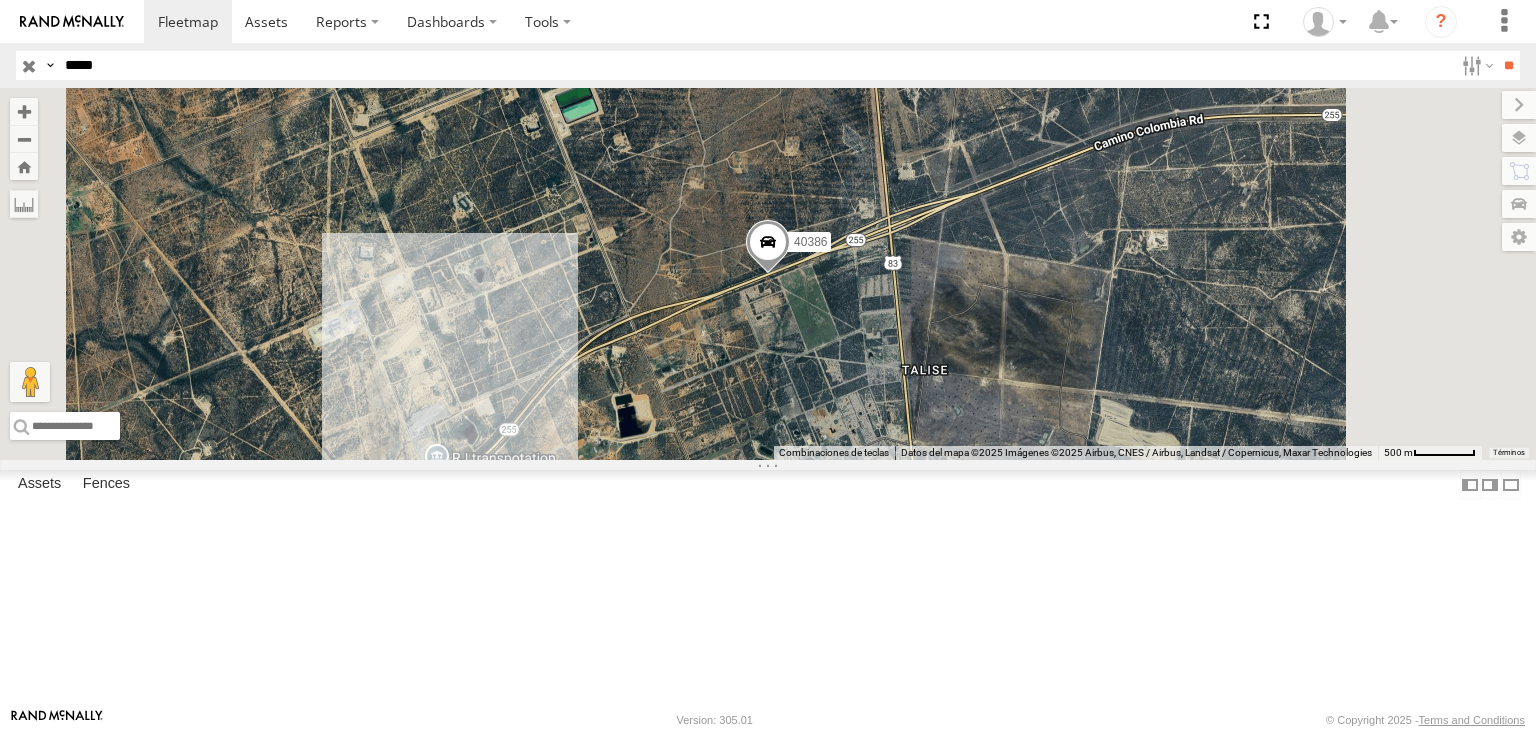 click on "*****" at bounding box center (755, 65) 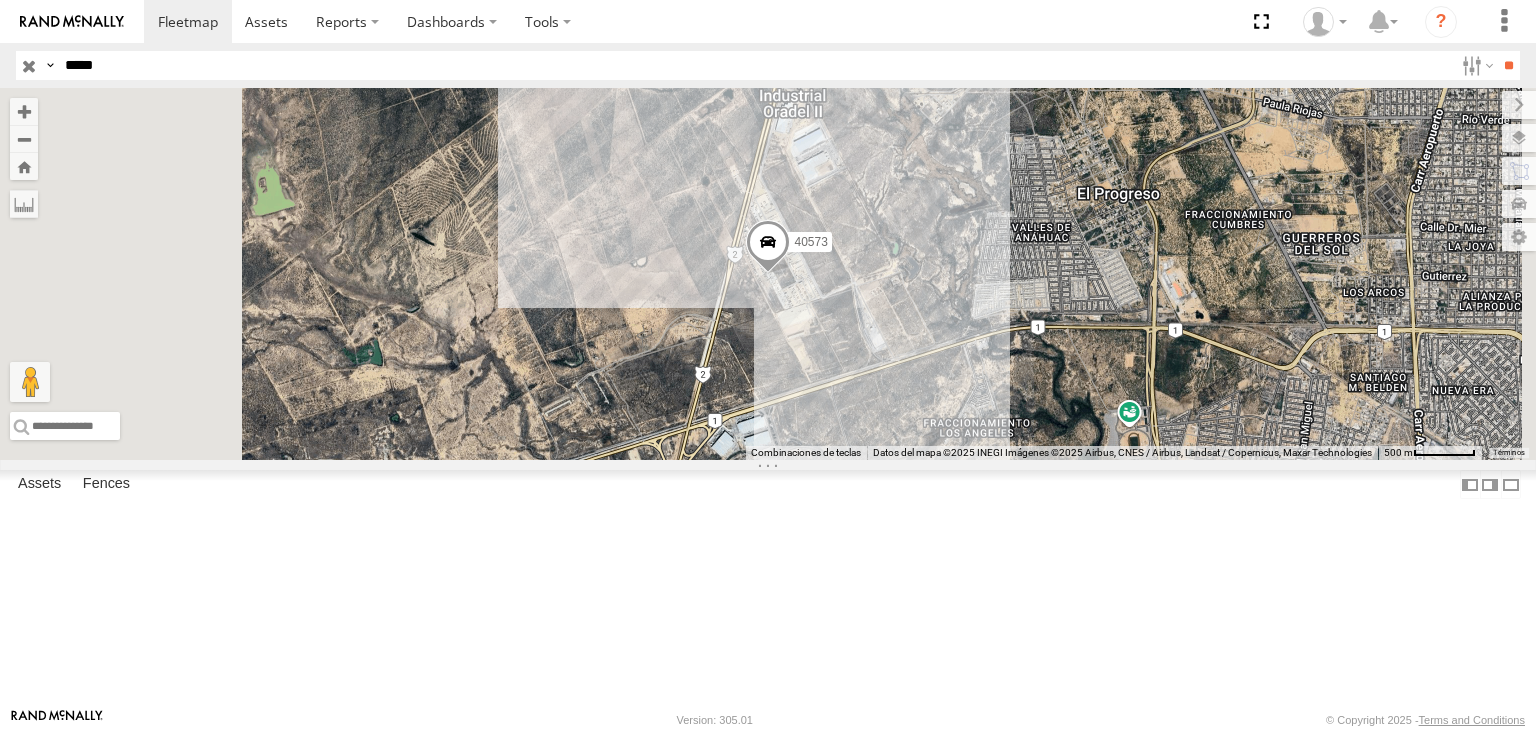 click at bounding box center (29, 65) 